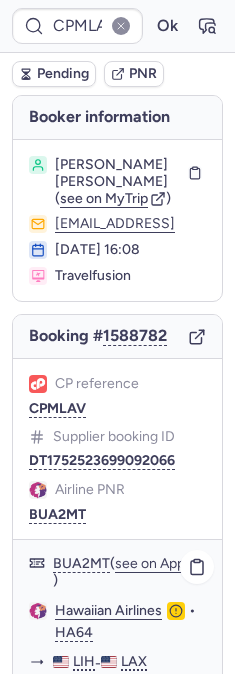 scroll, scrollTop: 0, scrollLeft: 0, axis: both 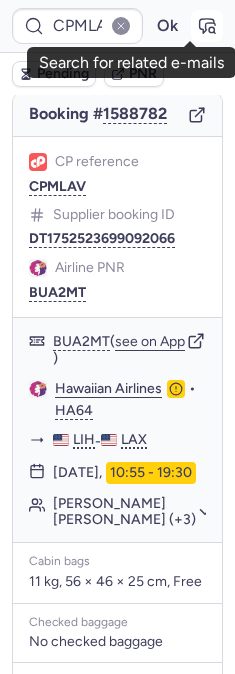 click 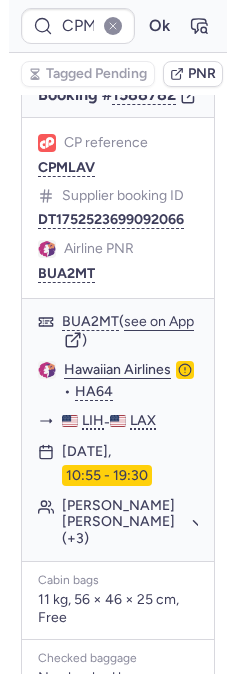 scroll, scrollTop: 591, scrollLeft: 0, axis: vertical 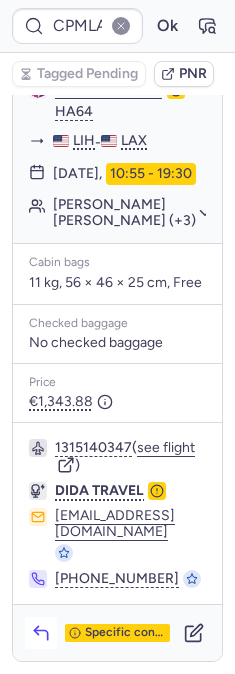 click 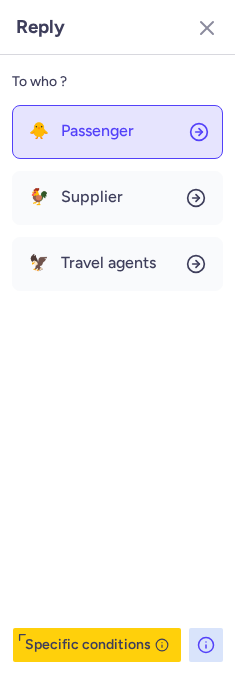 click on "Passenger" at bounding box center [97, 131] 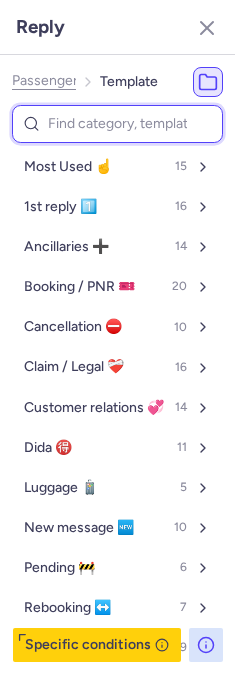 click at bounding box center [117, 124] 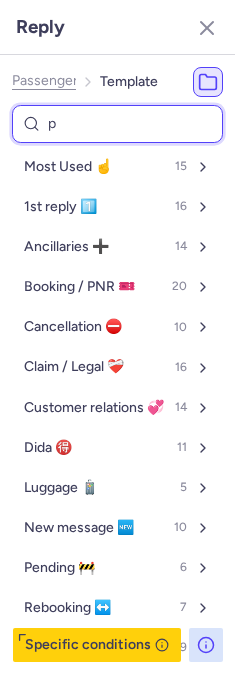 type on "pn" 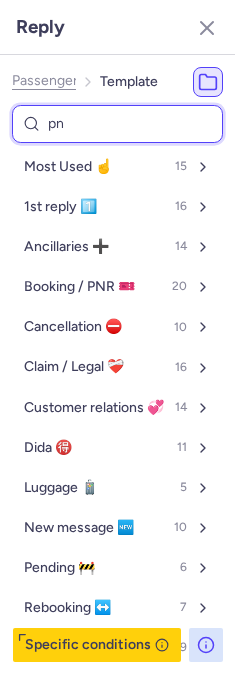 select on "en" 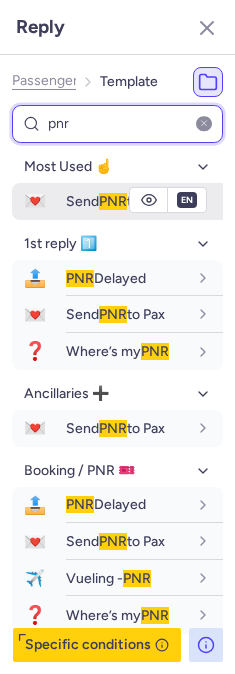 type on "pnr" 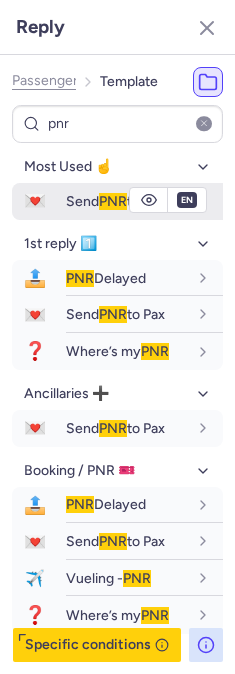 click on "💌" at bounding box center (35, 201) 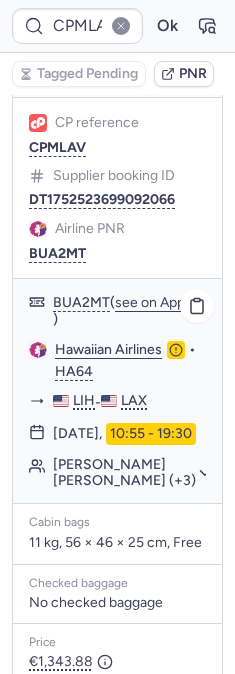 scroll, scrollTop: 146, scrollLeft: 0, axis: vertical 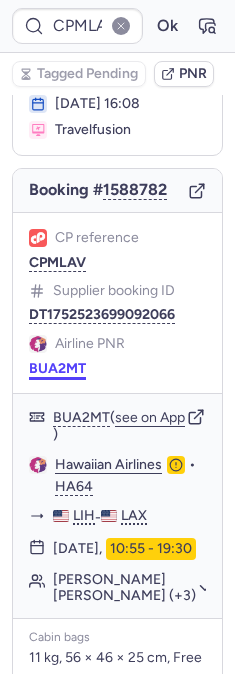 click on "BUA2MT" at bounding box center (57, 369) 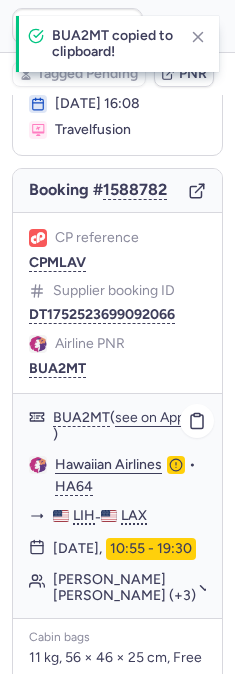 click on "Hawaiian Airlines" 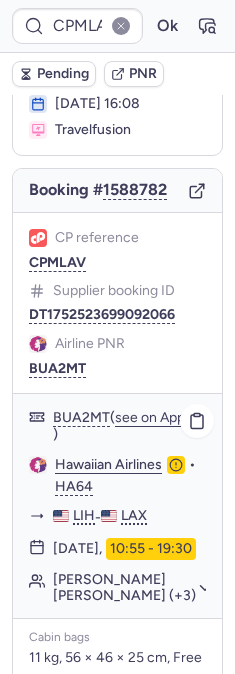 type on "CPSKO6" 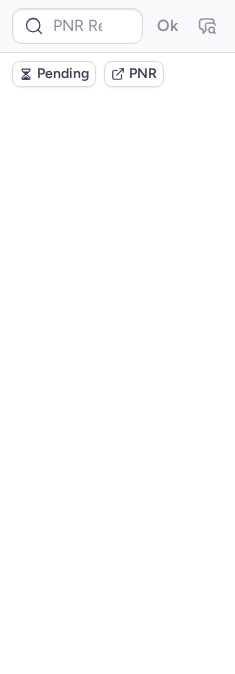 scroll, scrollTop: 0, scrollLeft: 0, axis: both 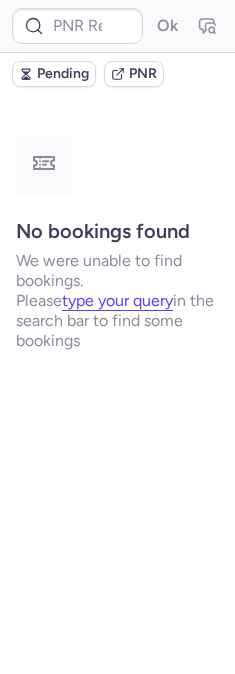 type on "CPSKO6" 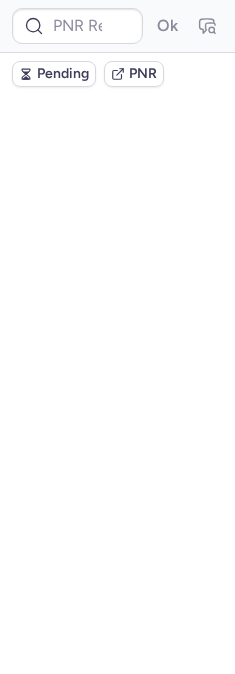 scroll, scrollTop: 0, scrollLeft: 0, axis: both 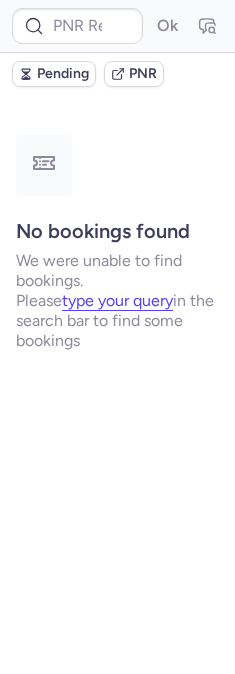 type on "CPIVOA" 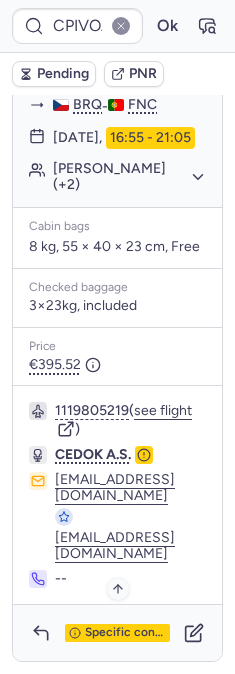 click on "Specific conditions" at bounding box center (117, 633) 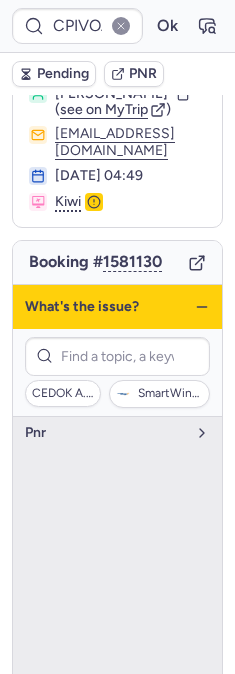 scroll, scrollTop: 24, scrollLeft: 0, axis: vertical 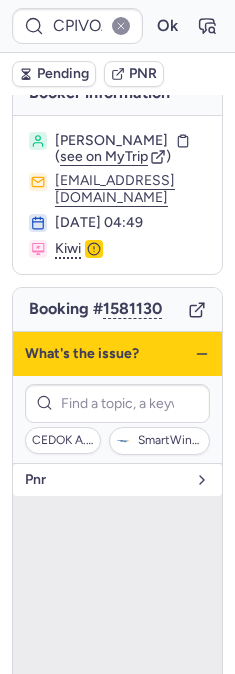 click on "pnr" at bounding box center (105, 480) 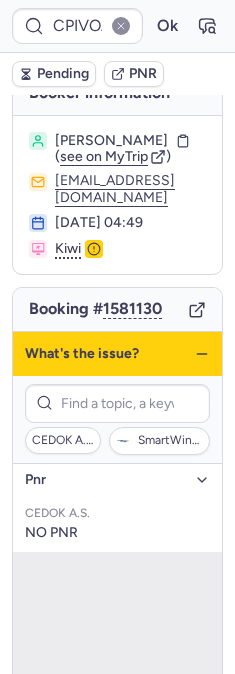 click 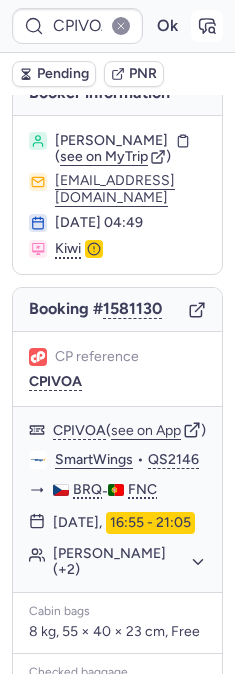 click 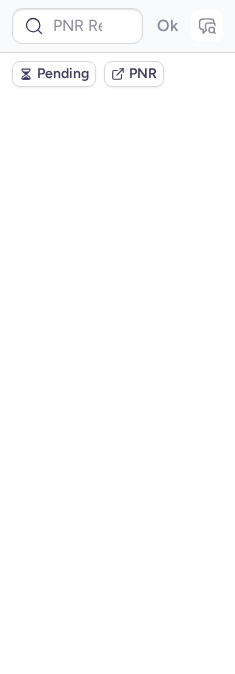 scroll, scrollTop: 0, scrollLeft: 0, axis: both 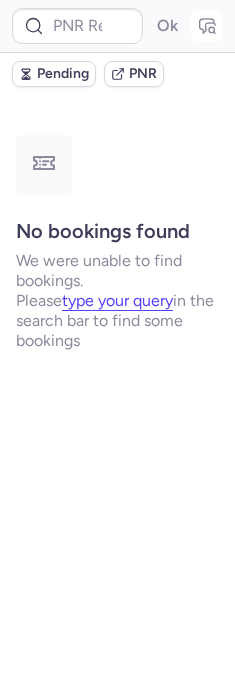 type on "CPIVOA" 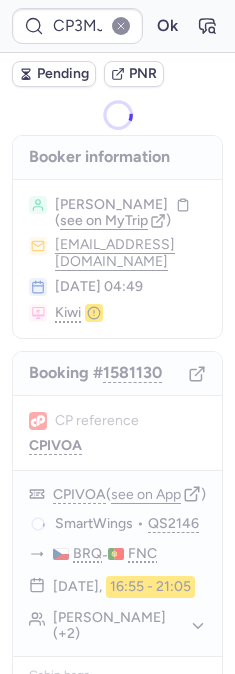type on "CPT6LA" 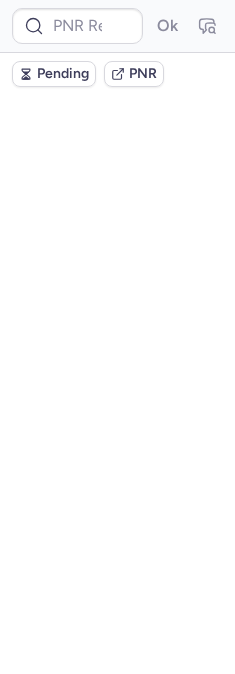 scroll, scrollTop: 0, scrollLeft: 0, axis: both 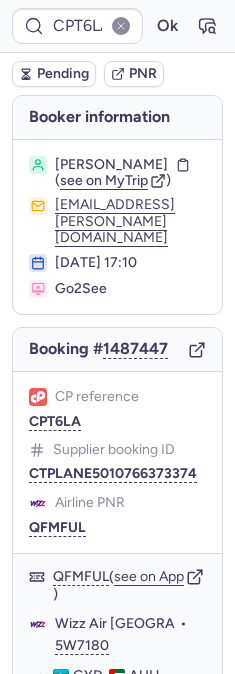 type on "CP3MJ4" 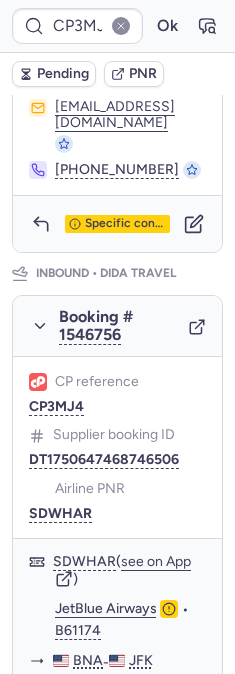 scroll, scrollTop: 1555, scrollLeft: 0, axis: vertical 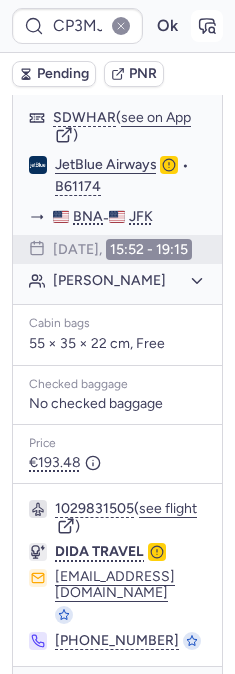 click 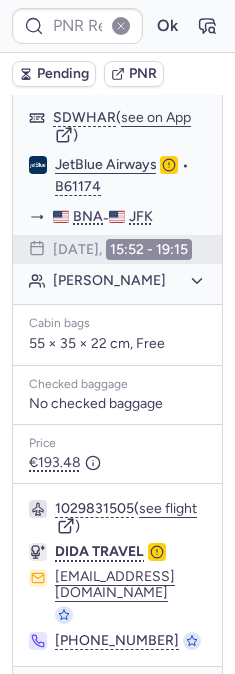 type on "CP3MJ4" 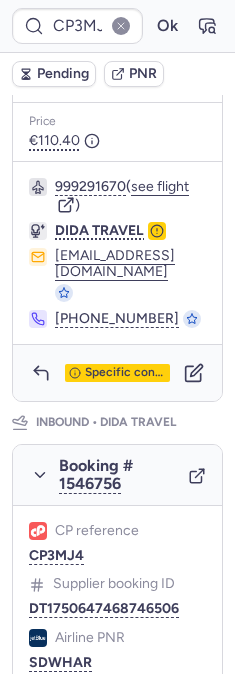 scroll, scrollTop: 1000, scrollLeft: 0, axis: vertical 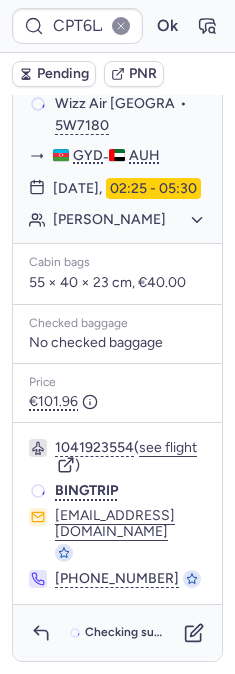 type on "CPMLAV" 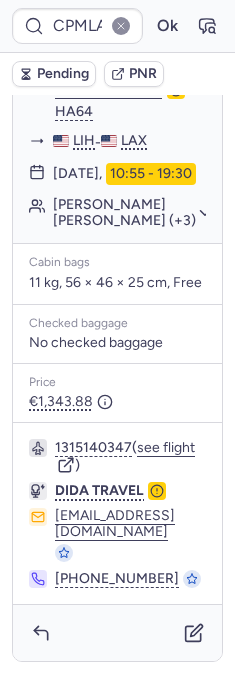 scroll, scrollTop: 591, scrollLeft: 0, axis: vertical 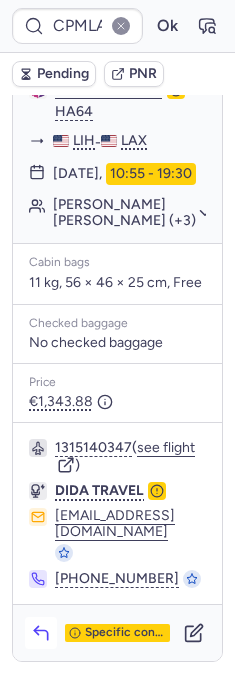 click 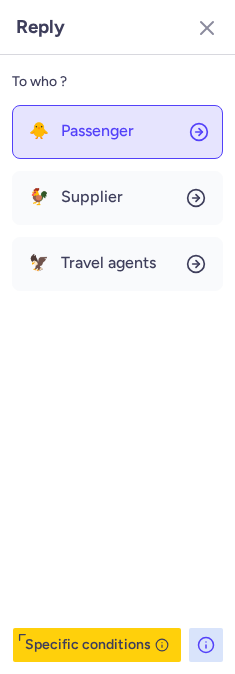 click on "Passenger" at bounding box center (97, 131) 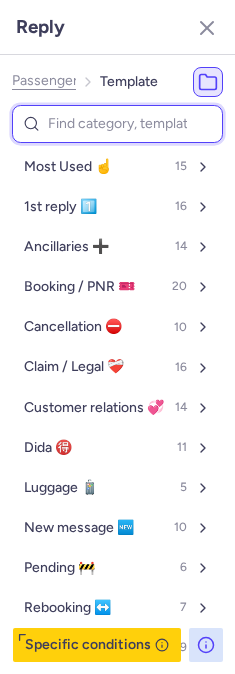 click at bounding box center [117, 124] 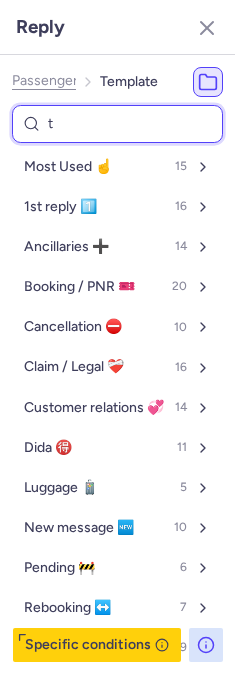 type on "tp" 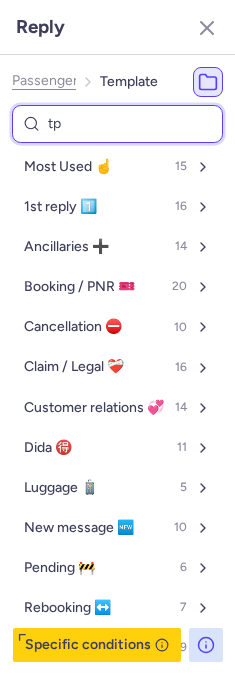 select on "en" 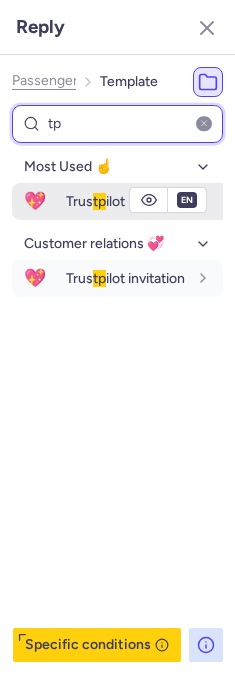 type on "tp" 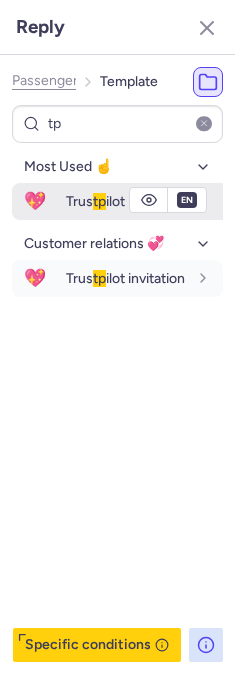 click on "Trus tp ilot invitation" at bounding box center [125, 201] 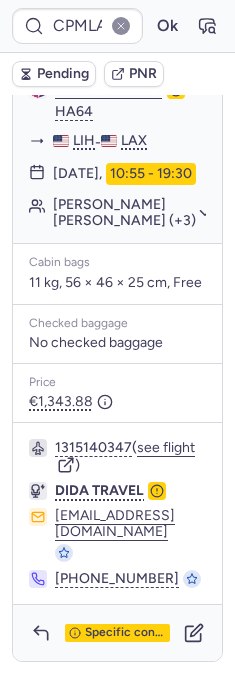 type on "CPT6LA" 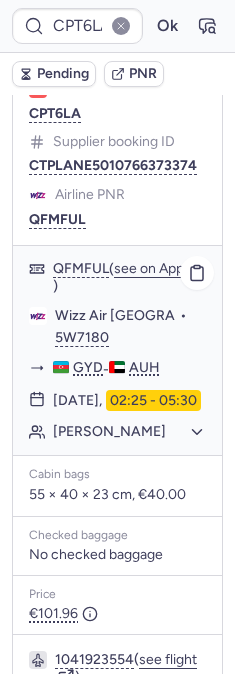 scroll, scrollTop: 530, scrollLeft: 0, axis: vertical 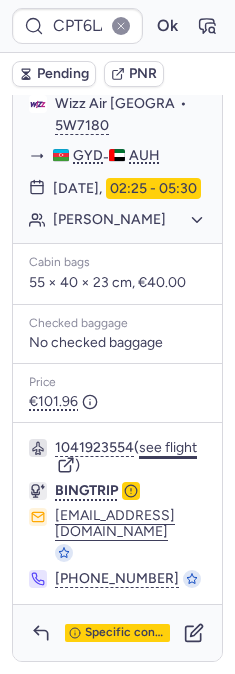 click on "see flight" 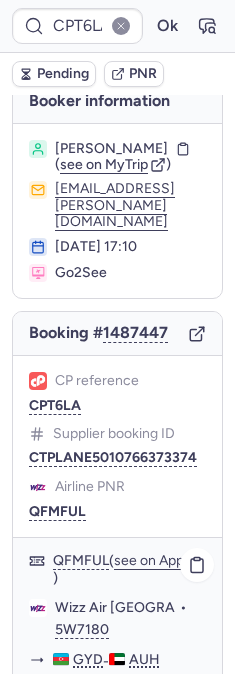 scroll, scrollTop: 0, scrollLeft: 0, axis: both 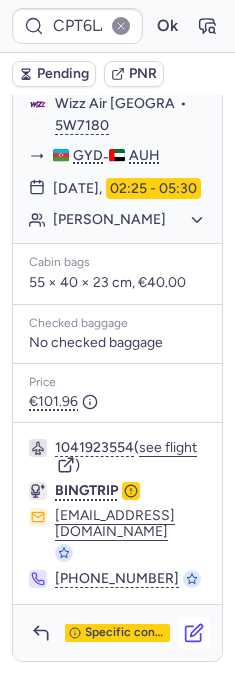 click 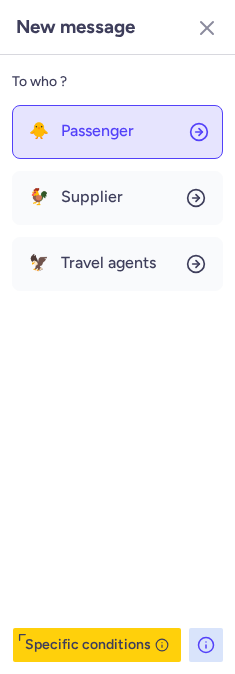 click on "Passenger" at bounding box center (97, 131) 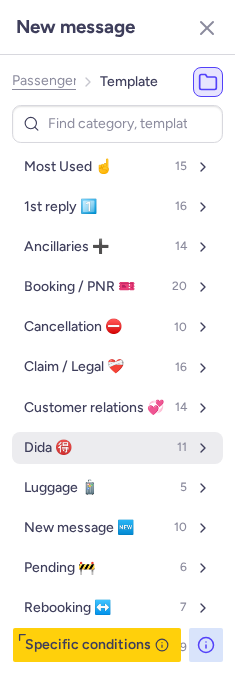 click on "Dida 🉐 11" at bounding box center [117, 448] 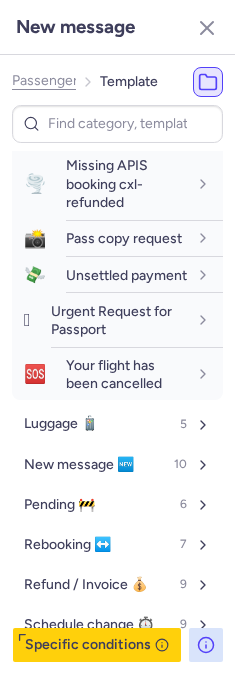 scroll, scrollTop: 666, scrollLeft: 0, axis: vertical 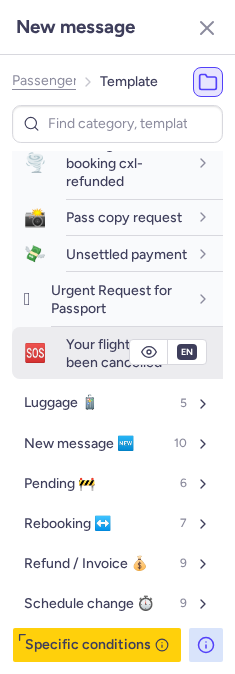 click on "Your flight has been cancelled" at bounding box center [114, 353] 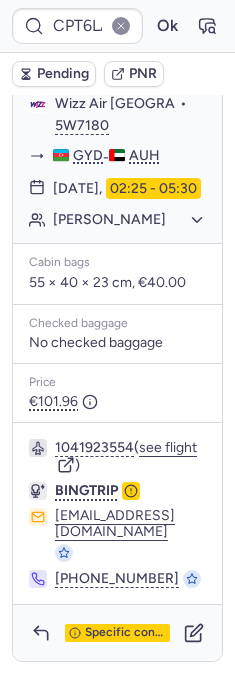 type on "CPSKO6" 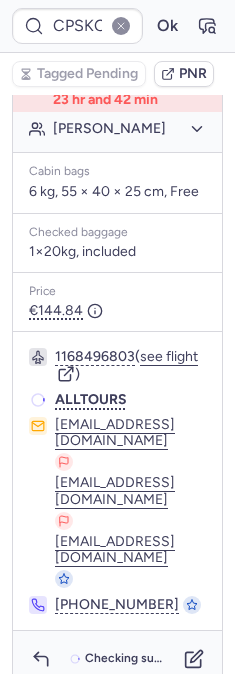 scroll, scrollTop: 530, scrollLeft: 0, axis: vertical 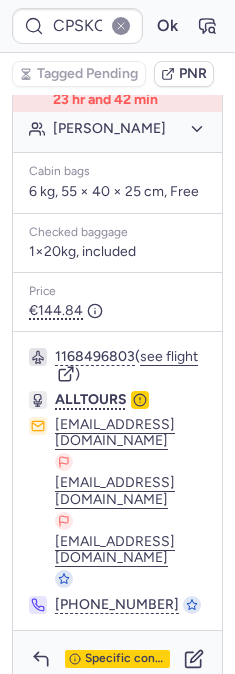 type 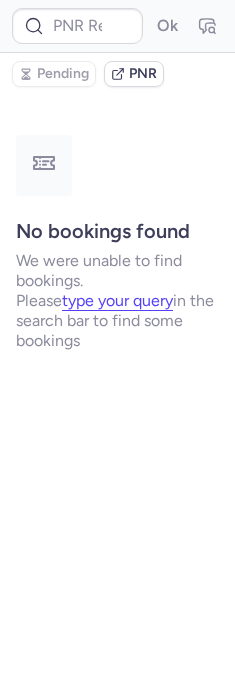 scroll, scrollTop: 0, scrollLeft: 0, axis: both 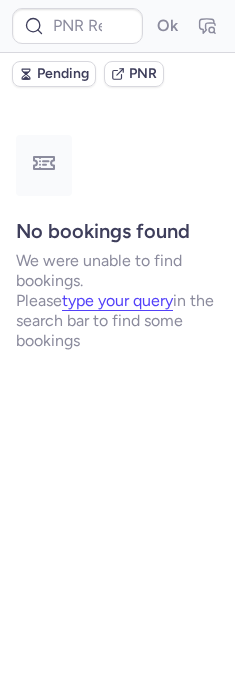 type on "CPT6LA" 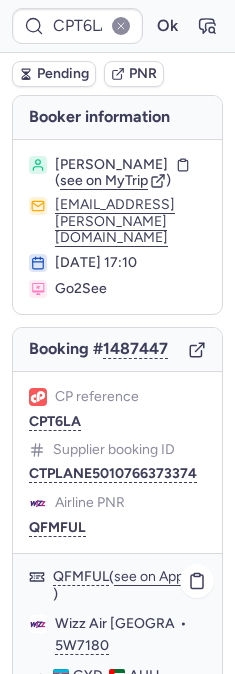 type 